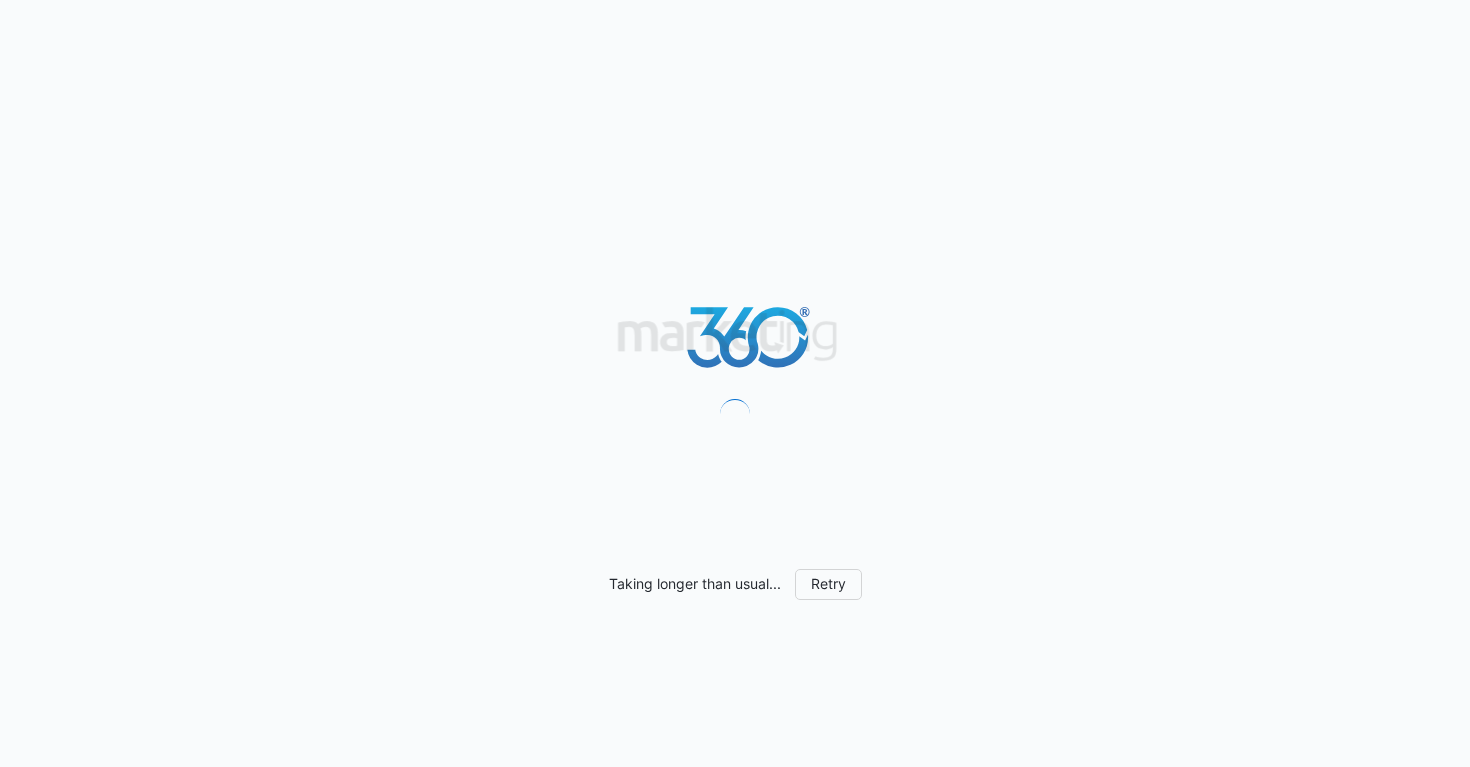 scroll, scrollTop: 0, scrollLeft: 0, axis: both 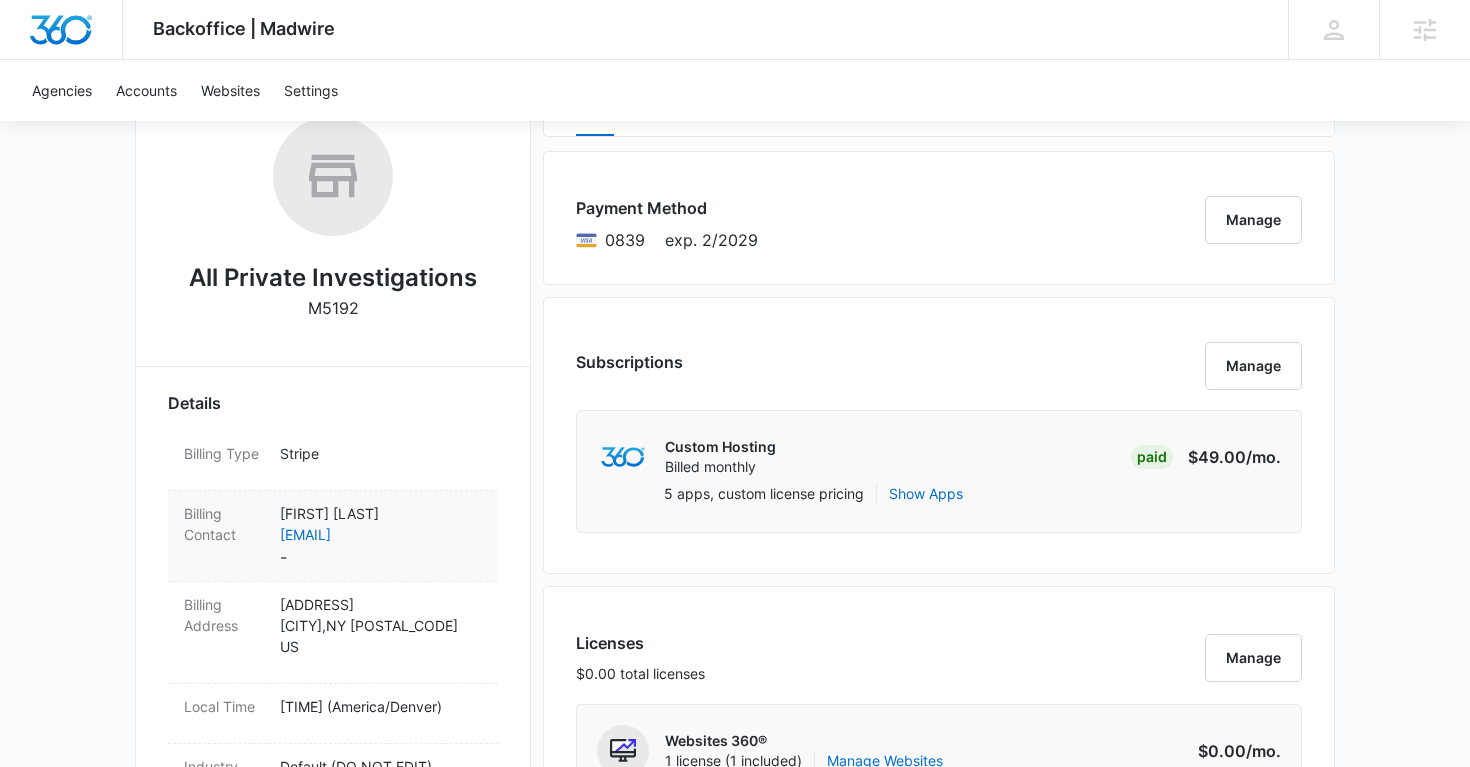 click on "Kenneth Tomlinson" at bounding box center [381, 513] 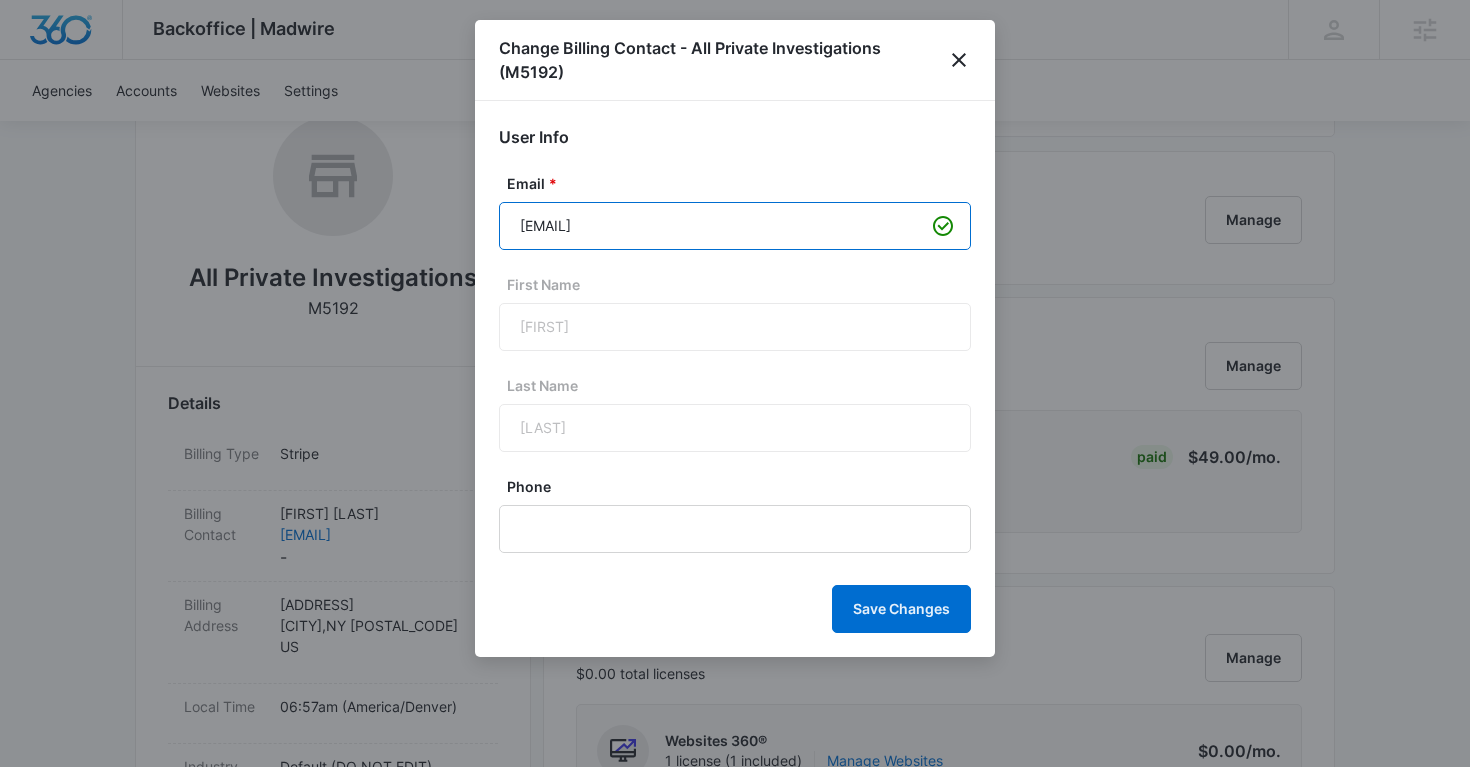 click on "ken@allprivateinvestigations.com" at bounding box center [735, 226] 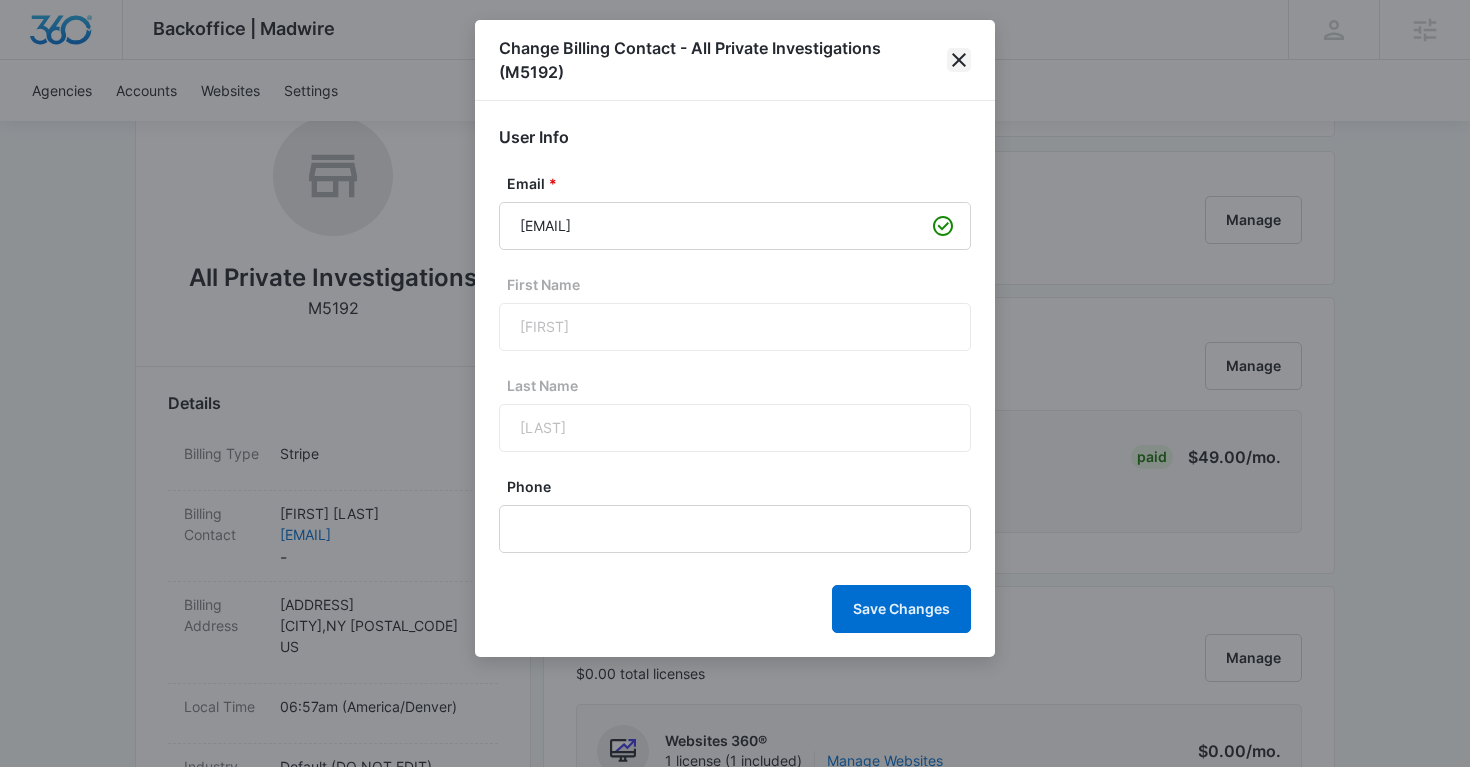 click 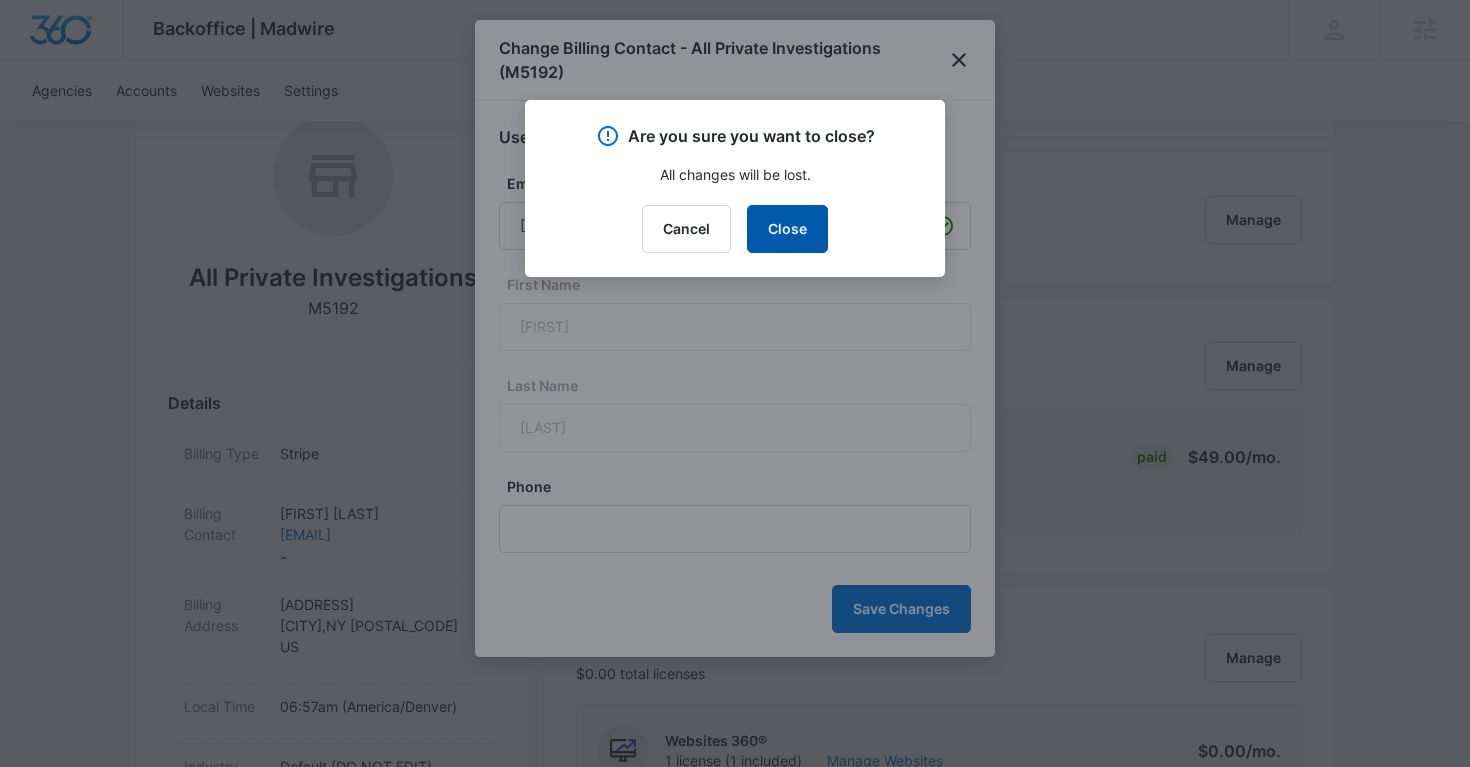 click on "Close" at bounding box center (787, 229) 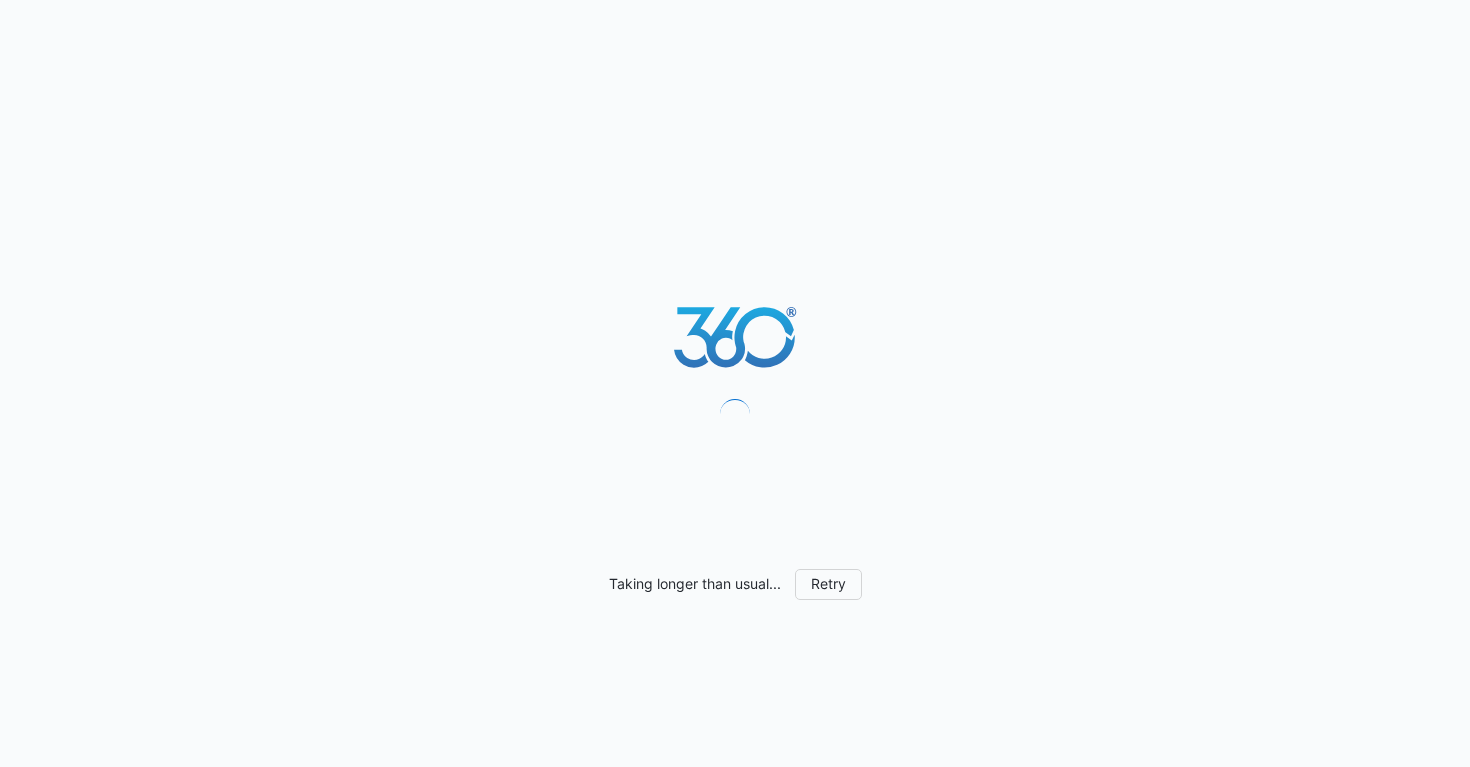scroll, scrollTop: 0, scrollLeft: 0, axis: both 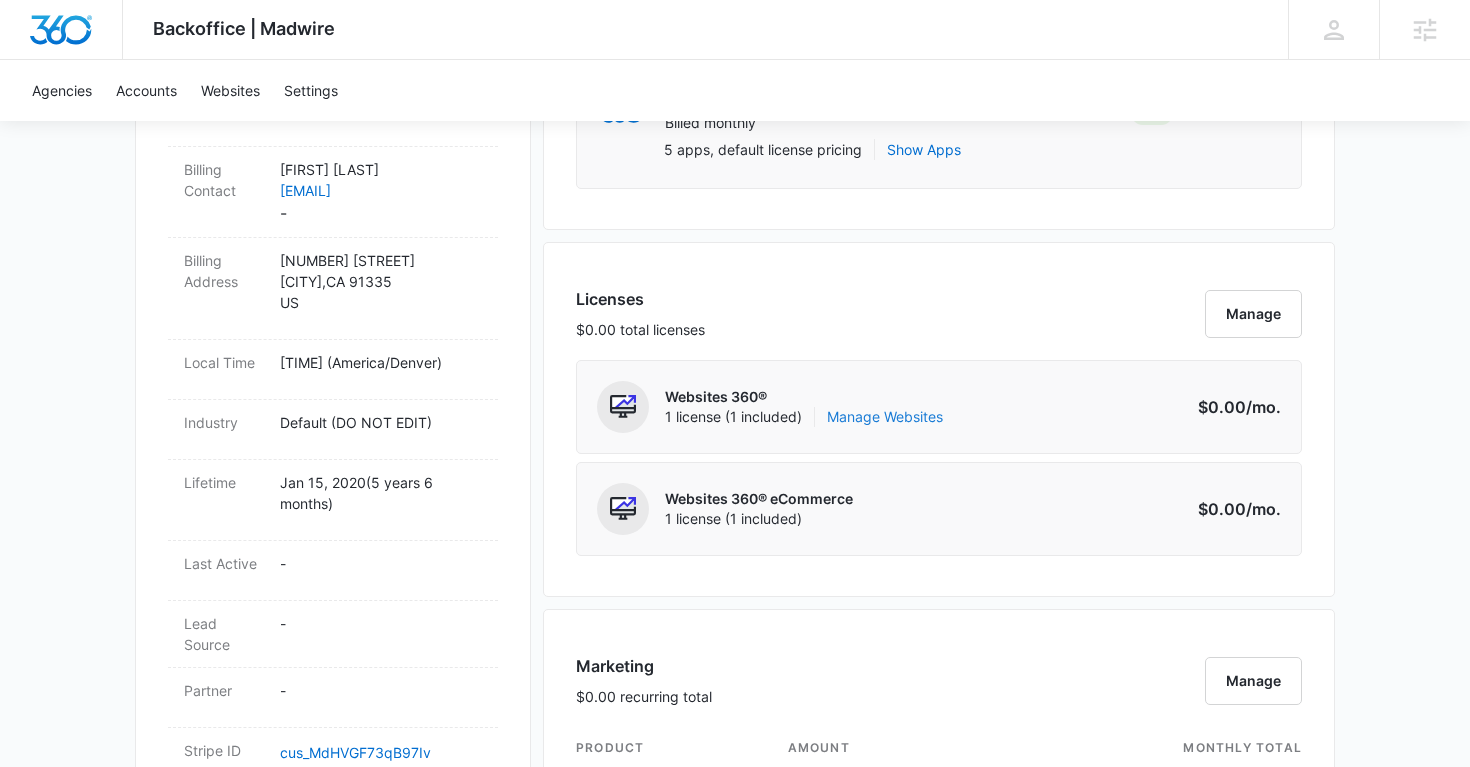 click on "Manage Websites" at bounding box center (885, 417) 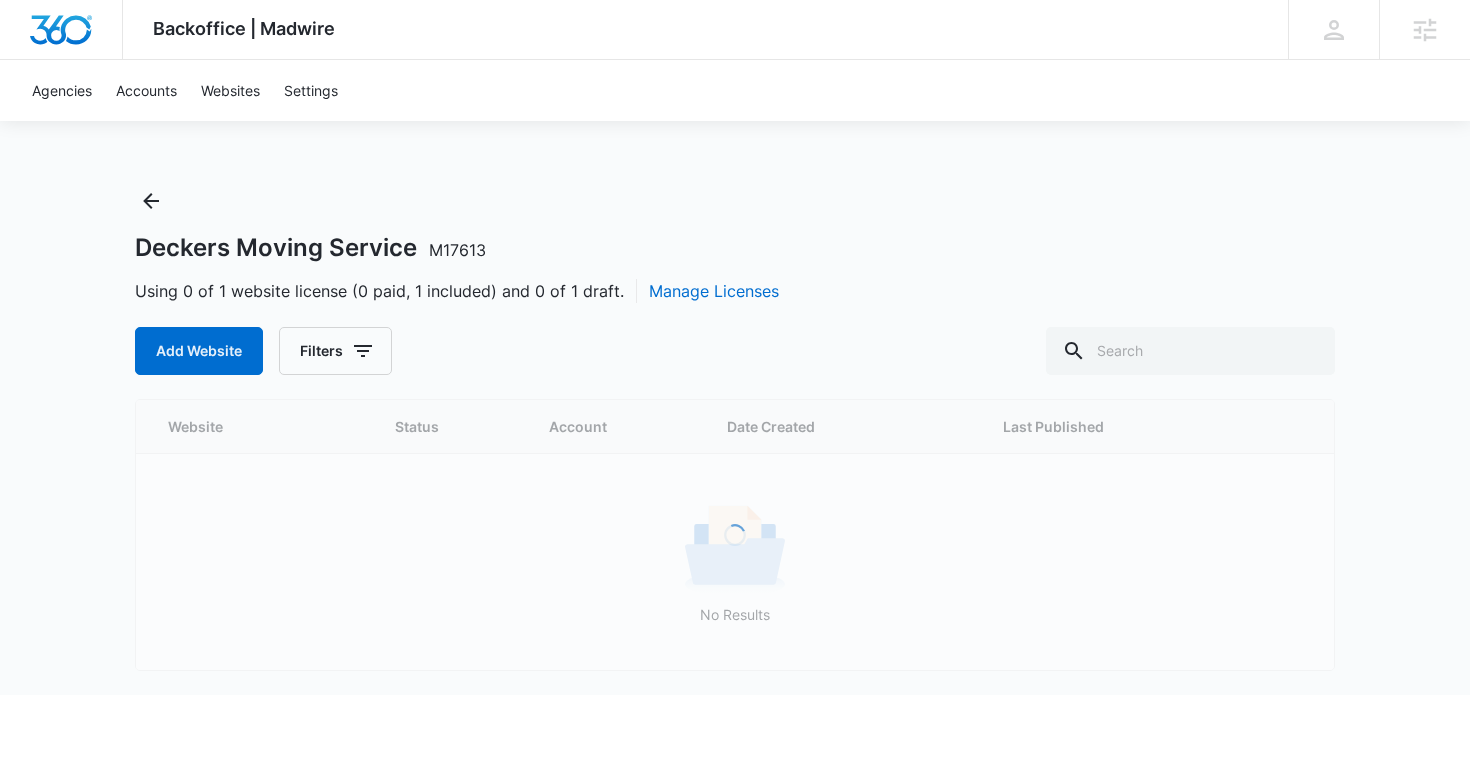 scroll, scrollTop: 0, scrollLeft: 0, axis: both 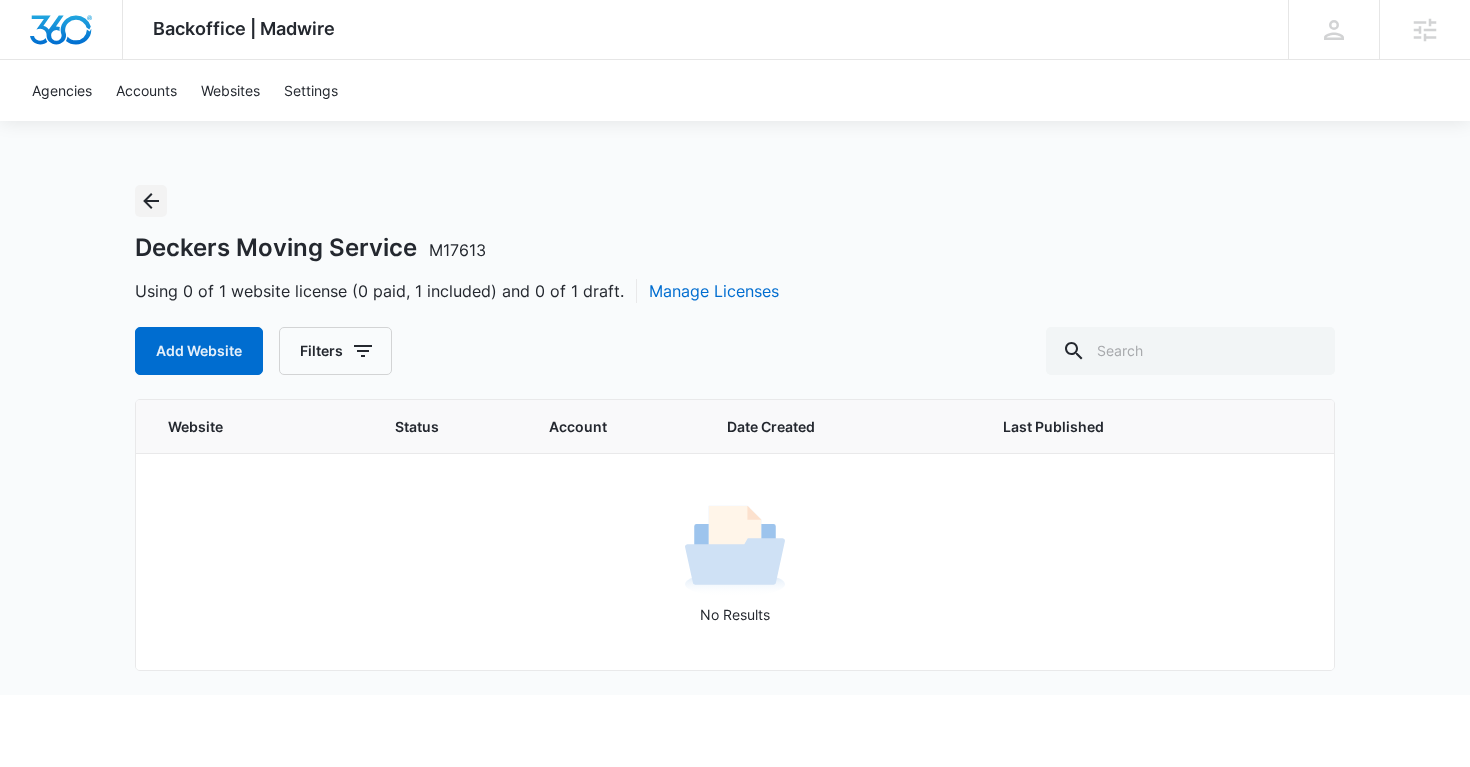 click 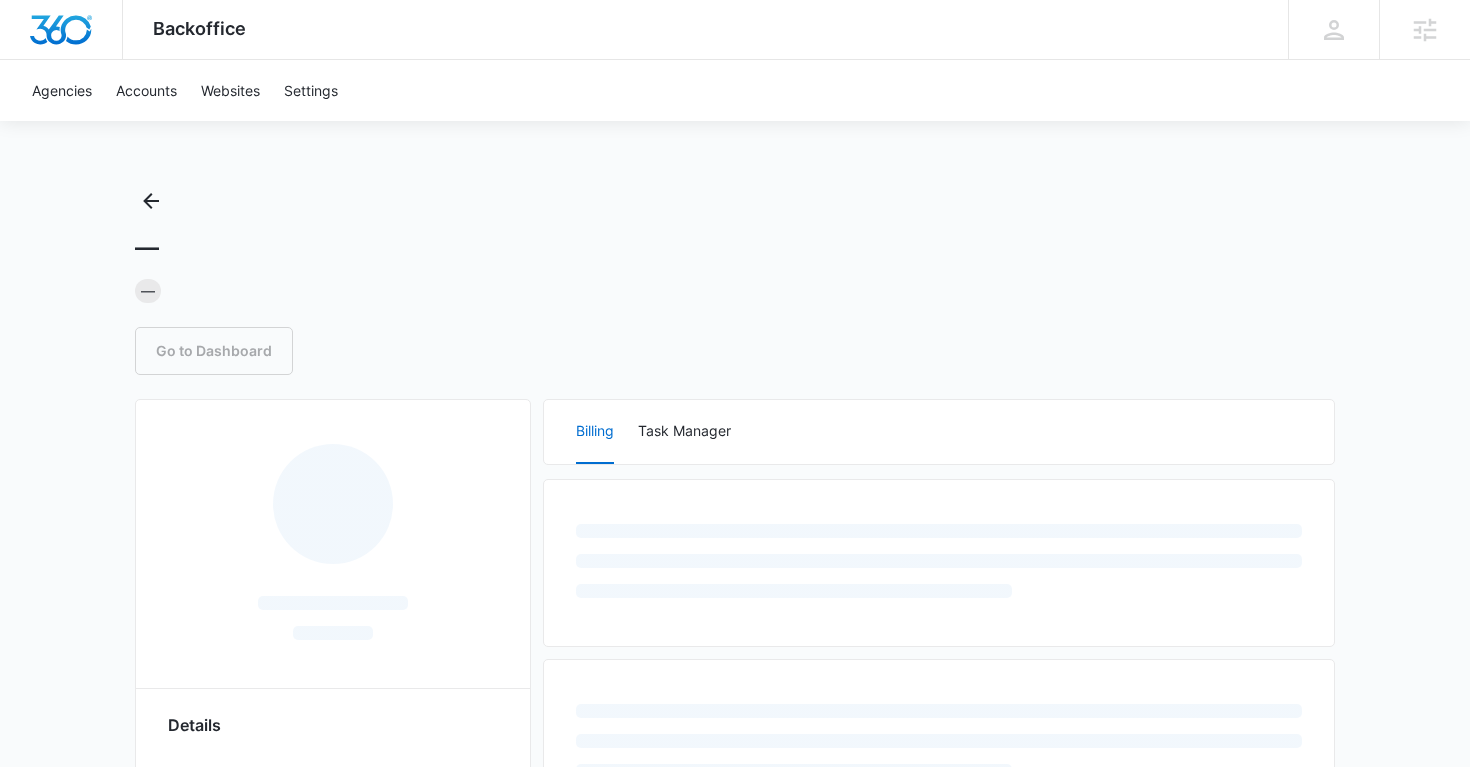 scroll, scrollTop: 0, scrollLeft: 0, axis: both 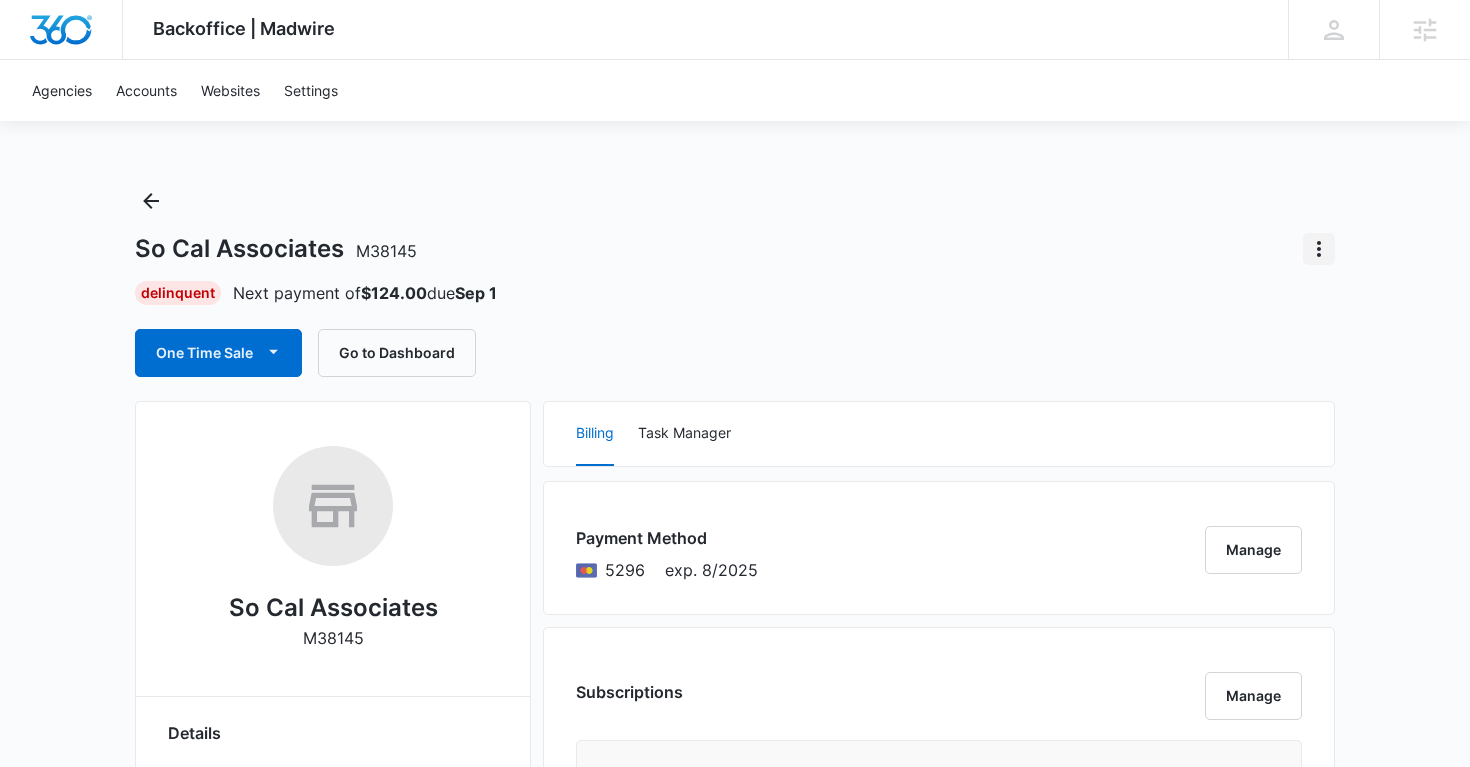 click 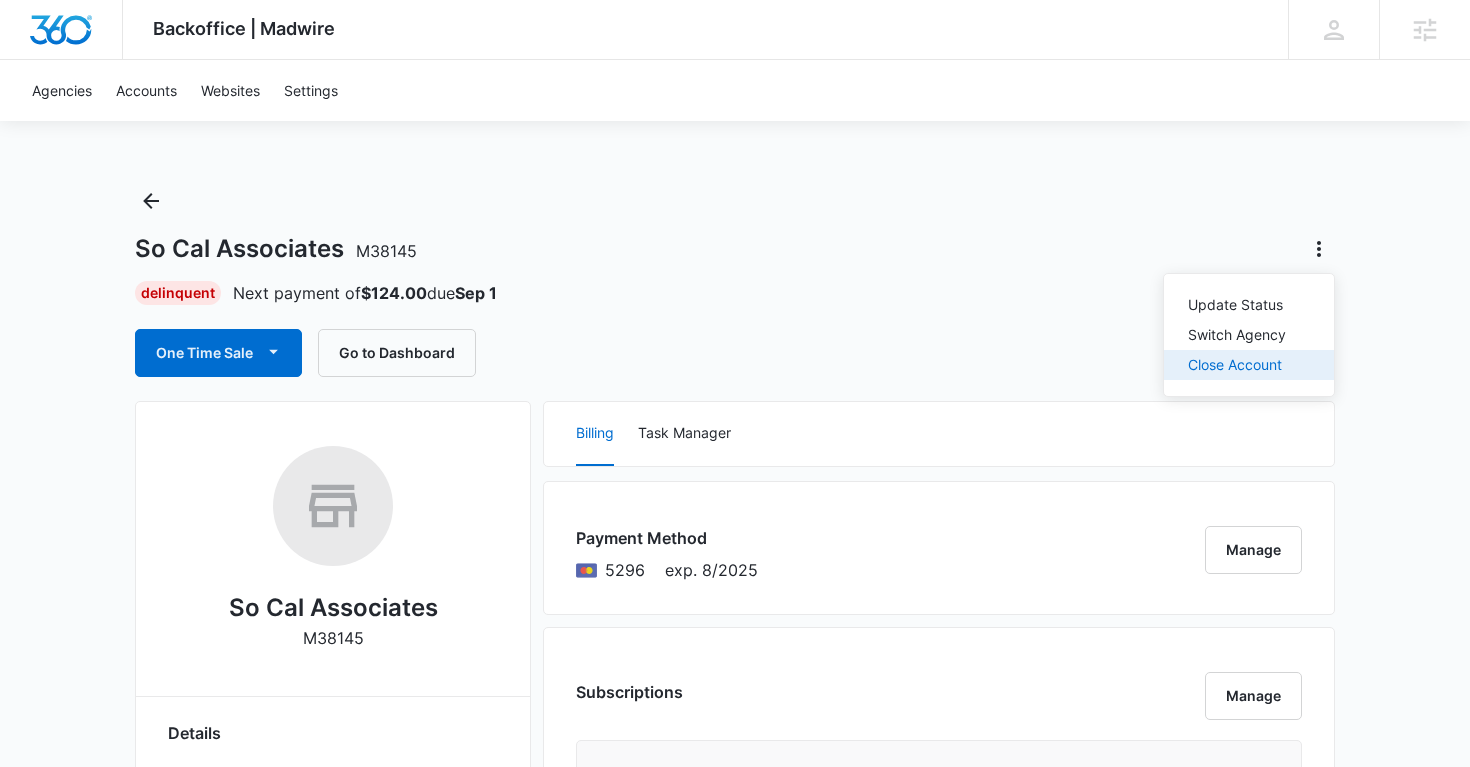 click on "Close Account" at bounding box center [1249, 365] 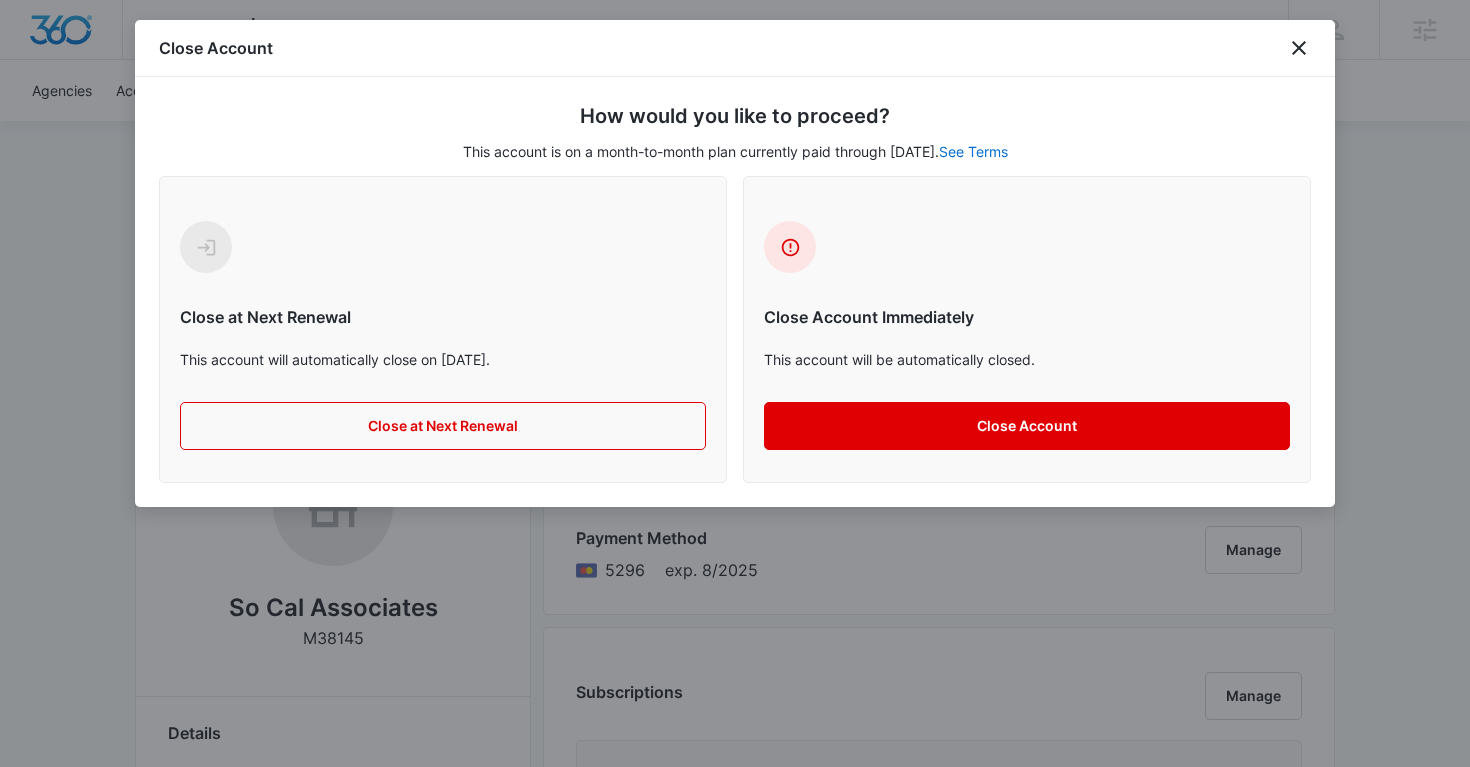 click on "Close Account" at bounding box center [1027, 426] 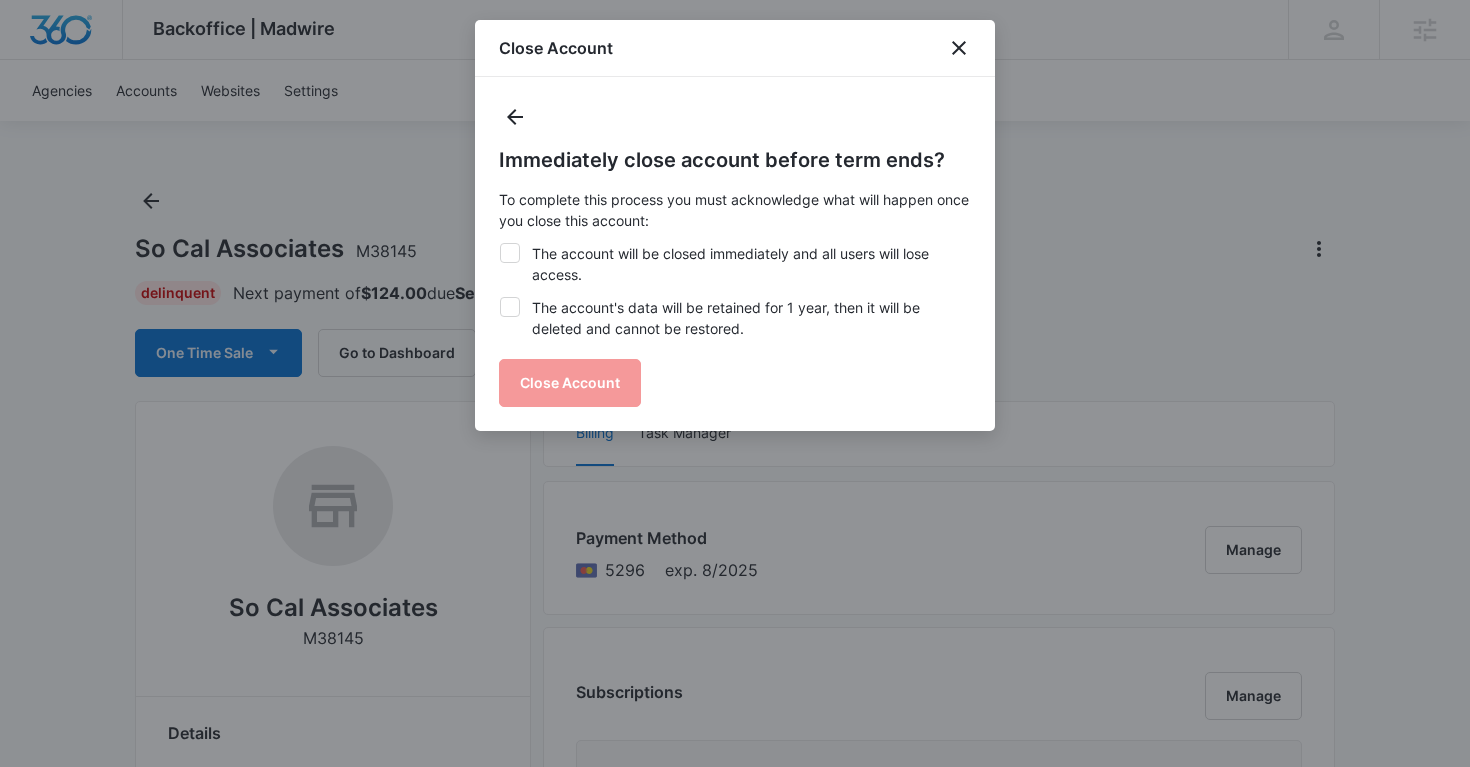 click on "The account will be closed immediately and all users will lose access." at bounding box center (735, 264) 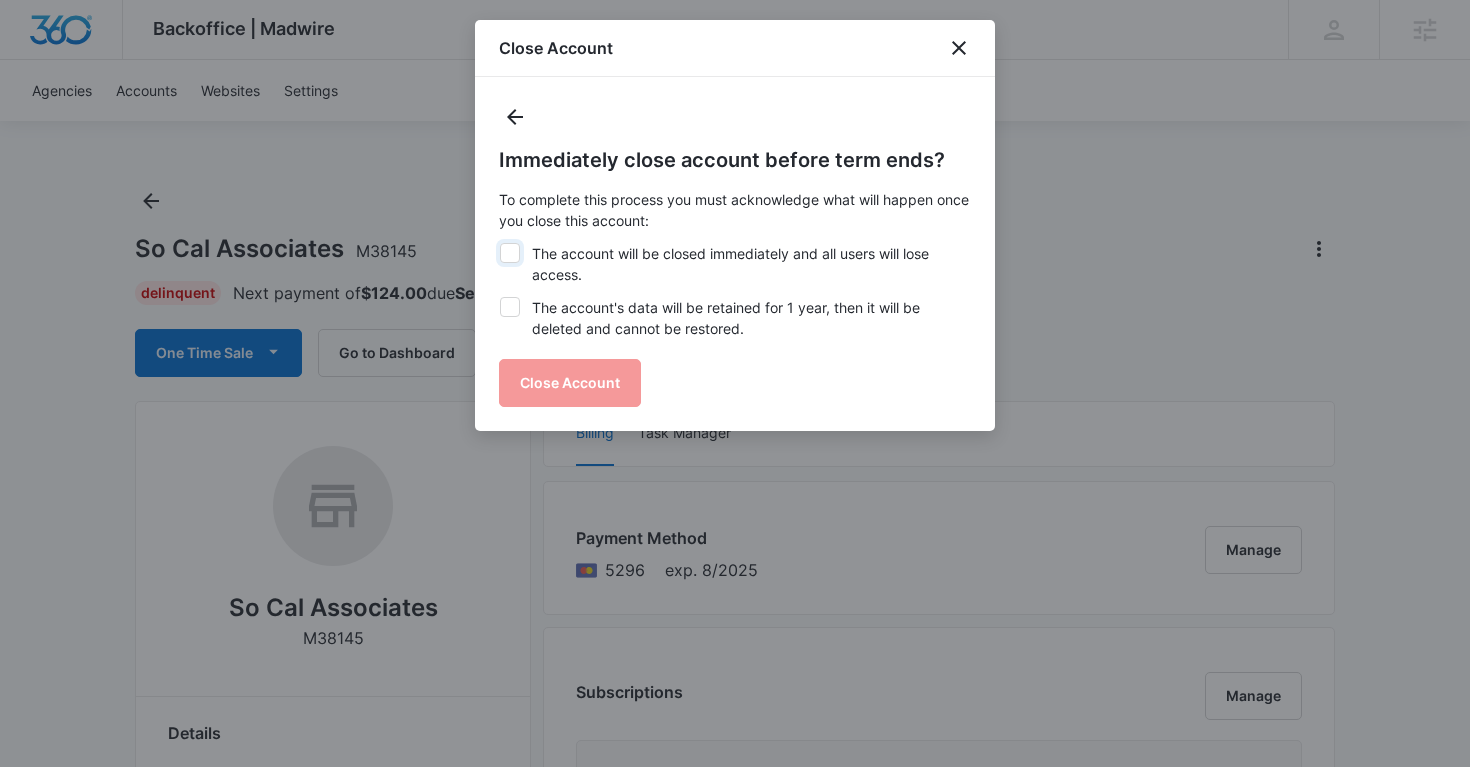 click on "The account will be closed immediately and all users will lose access." at bounding box center (499, 243) 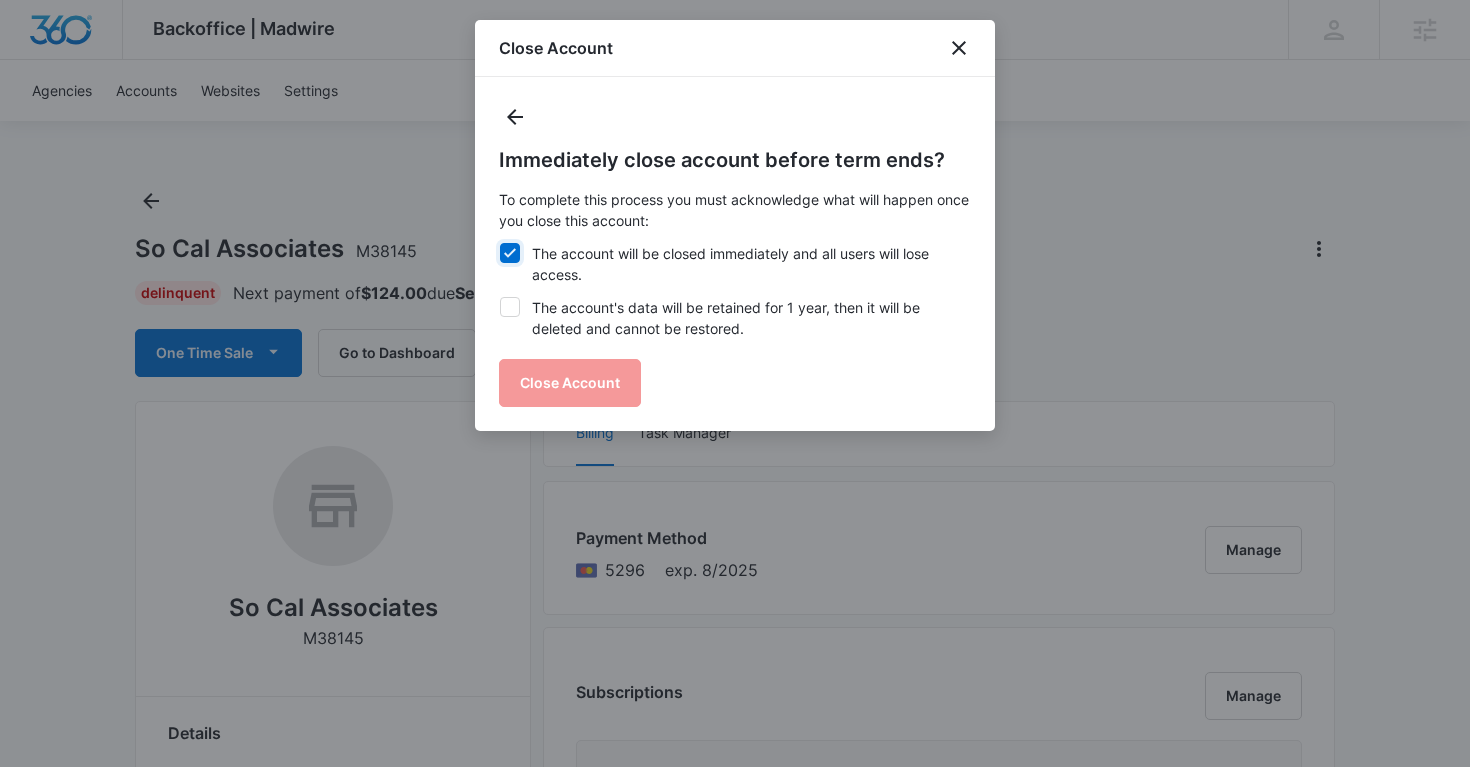 checkbox on "true" 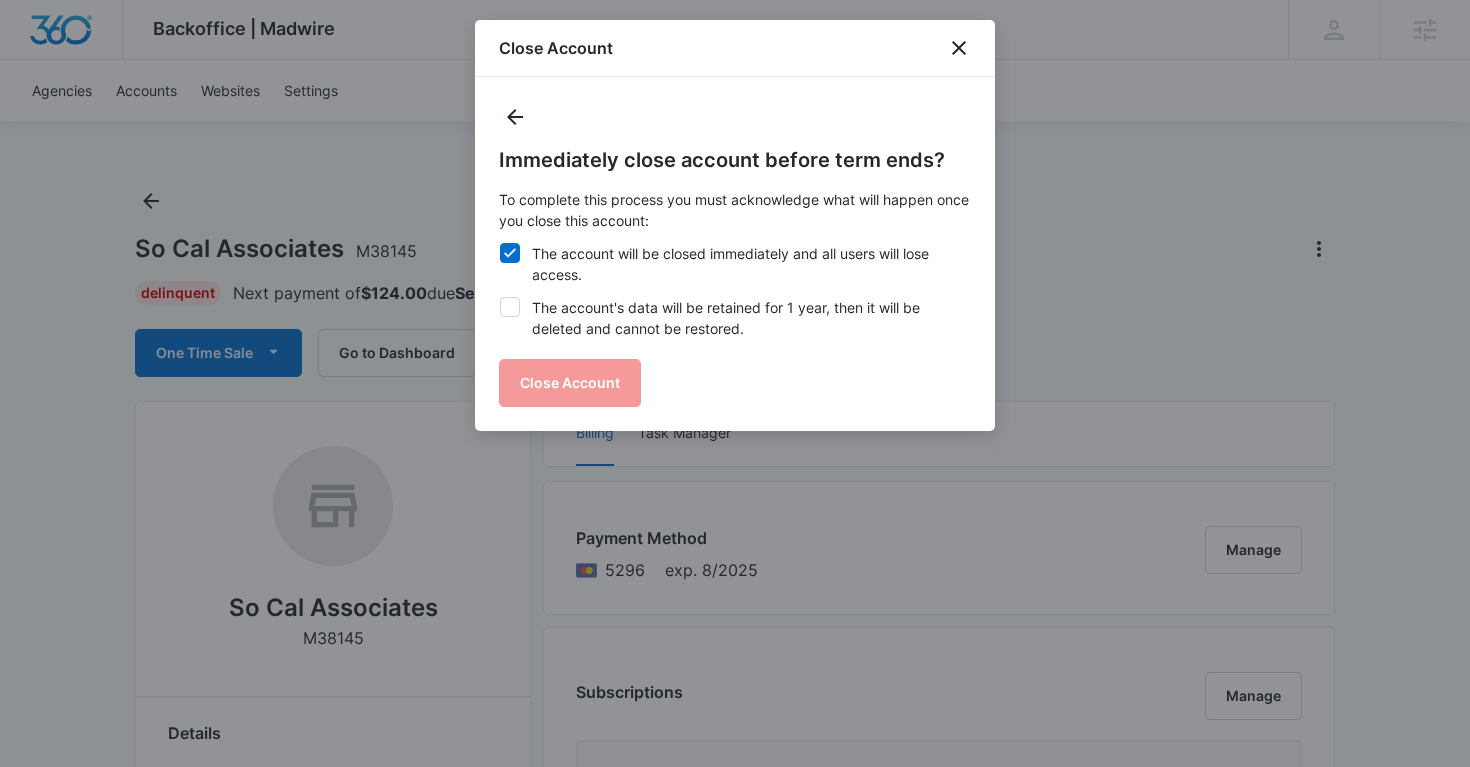 click at bounding box center [510, 307] 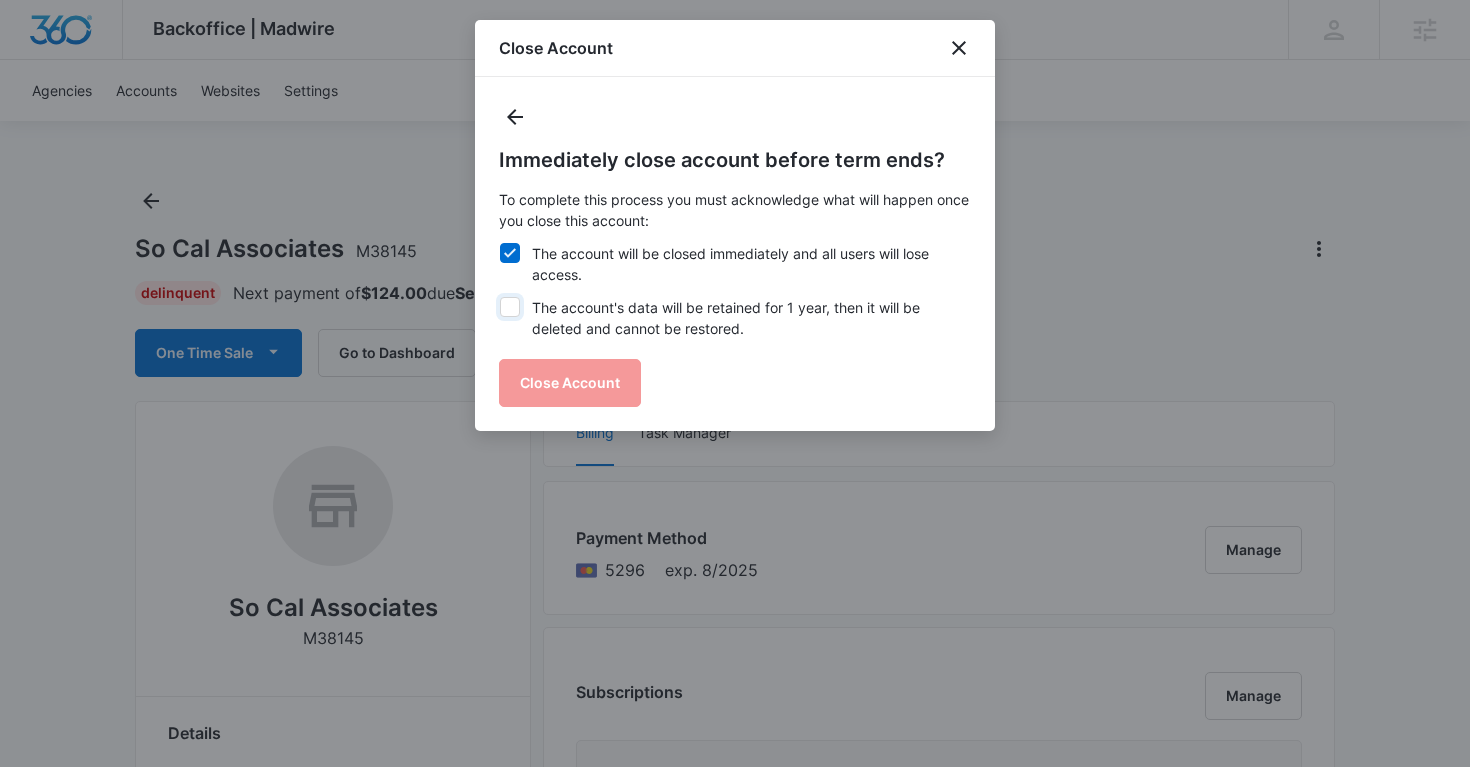 click on "The account's data will be retained for 1 year, then it will be deleted and cannot be restored." at bounding box center [499, 297] 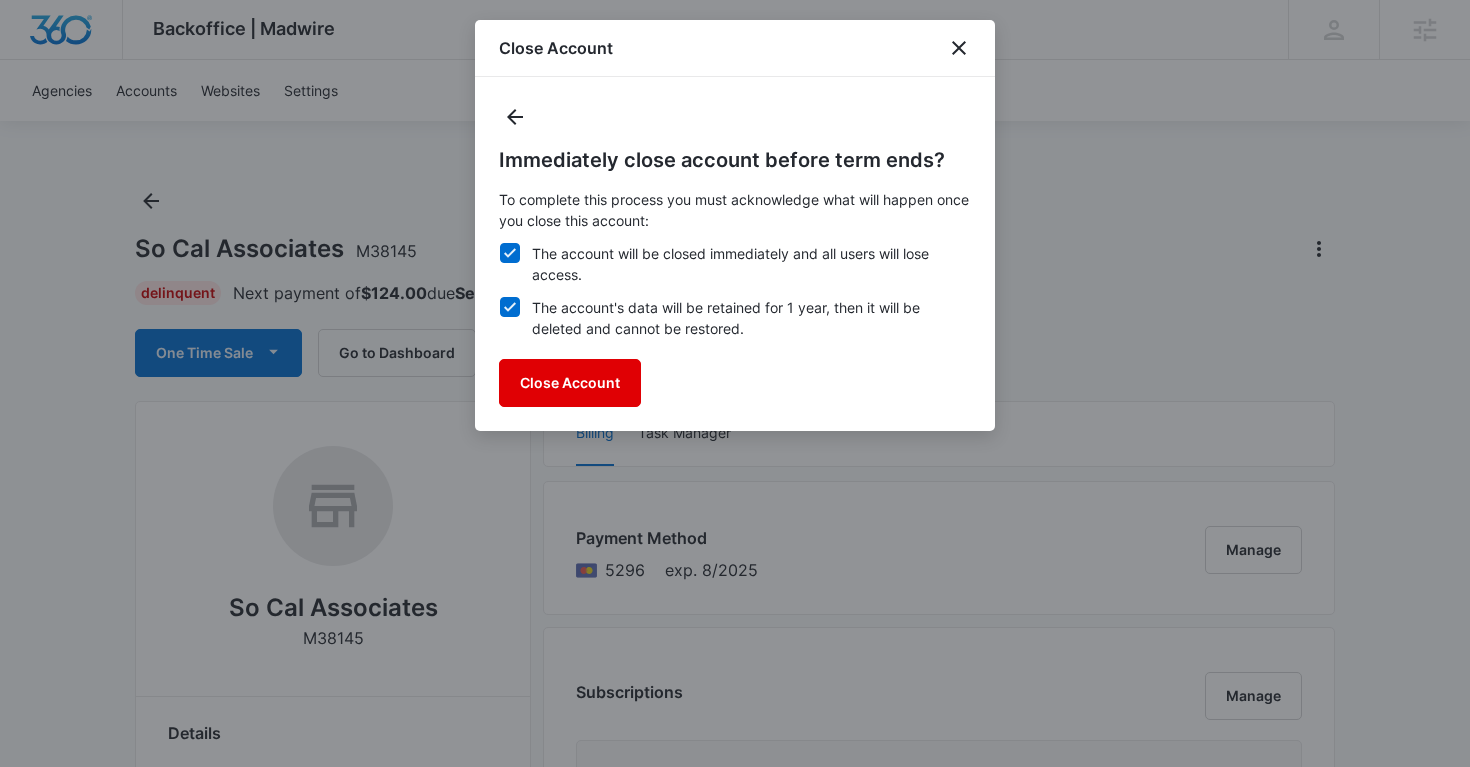 click on "Close Account" at bounding box center [570, 383] 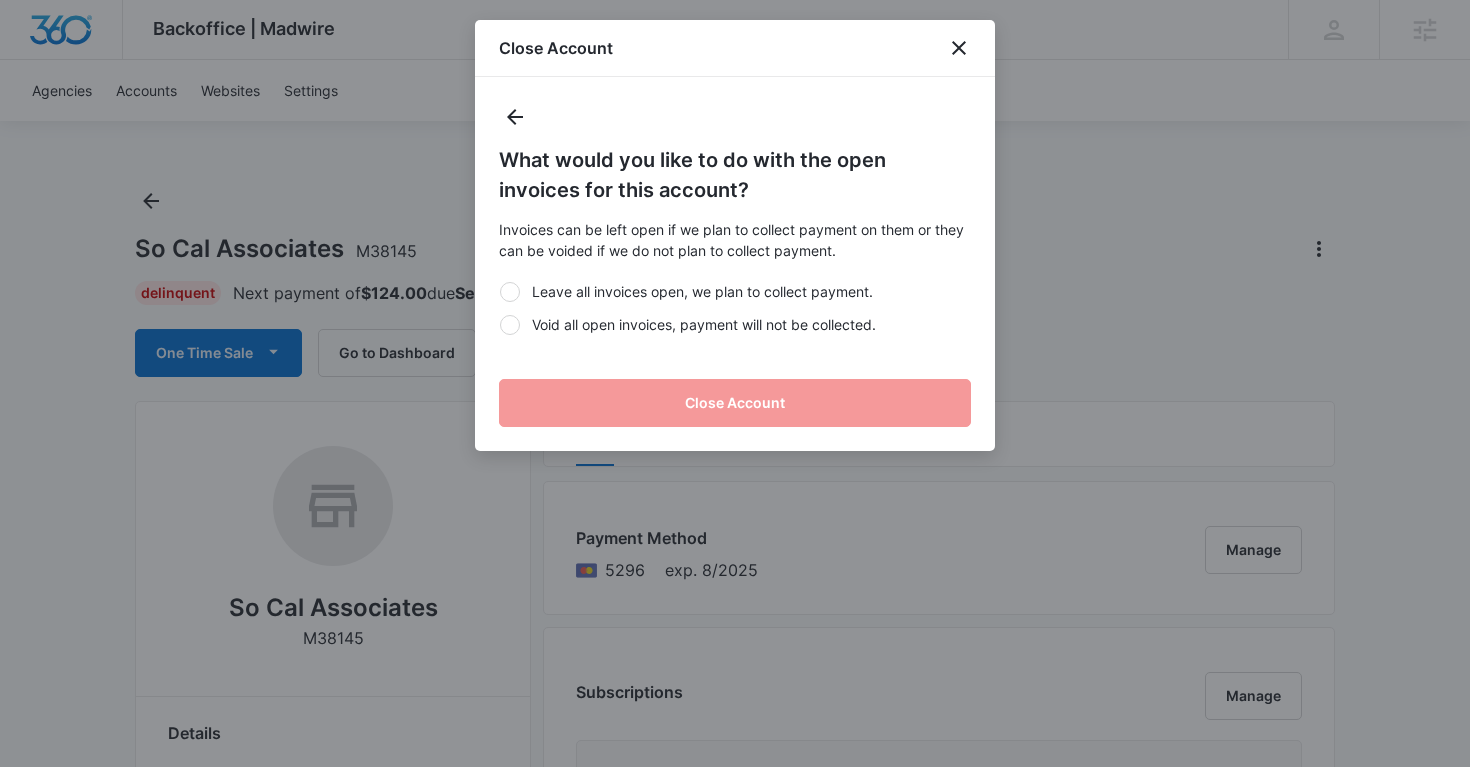 click at bounding box center (510, 325) 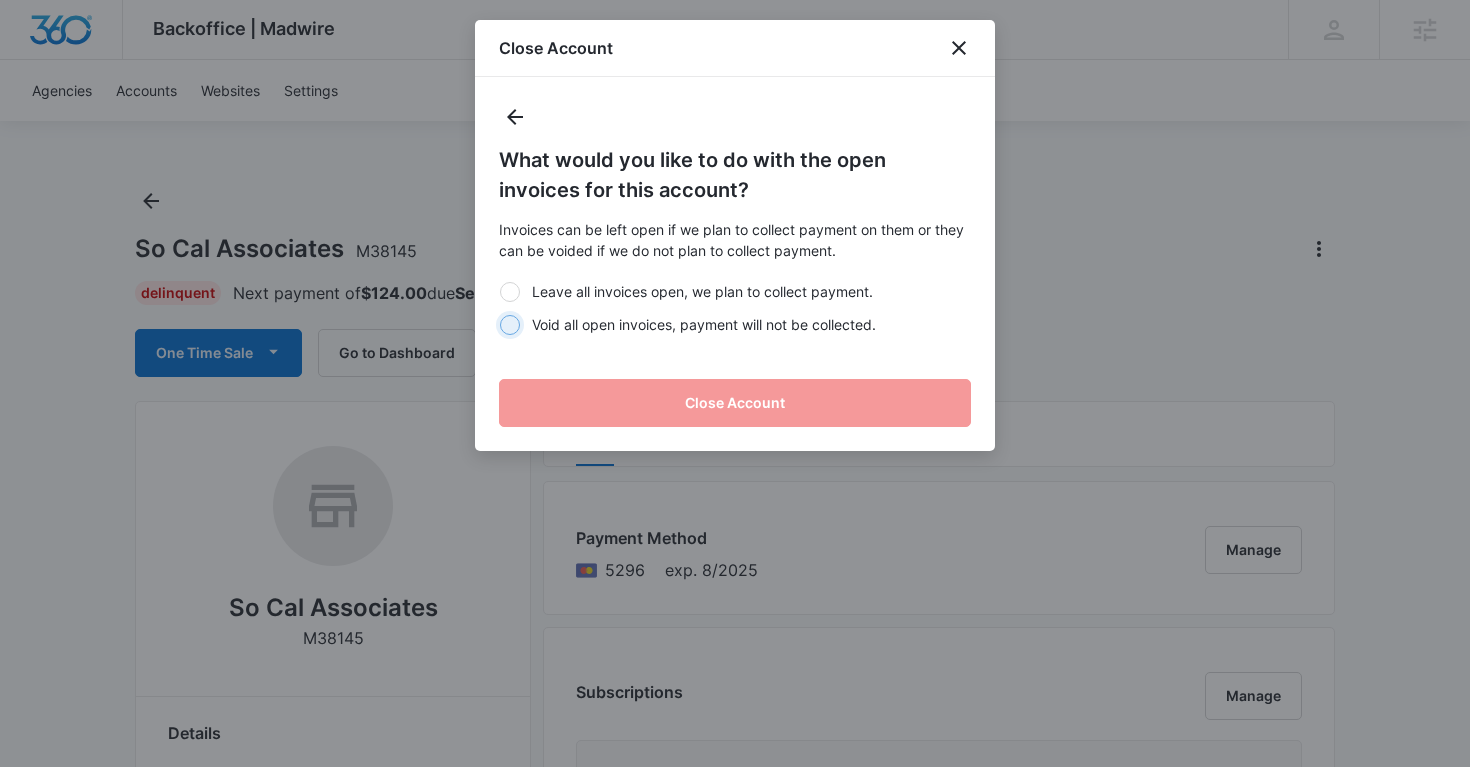 click on "Void all open invoices, payment will not be collected." at bounding box center [499, 324] 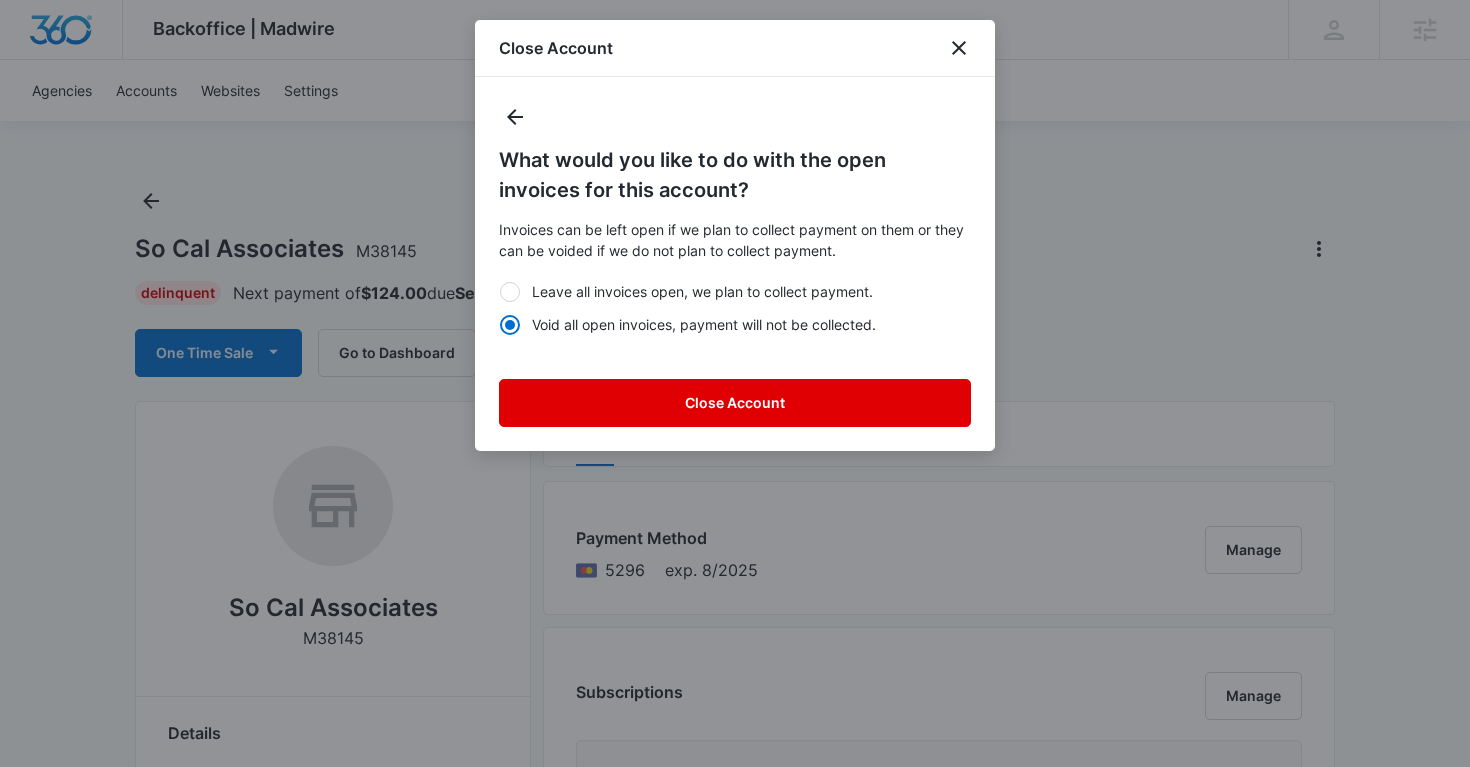 click on "Close Account" at bounding box center (735, 403) 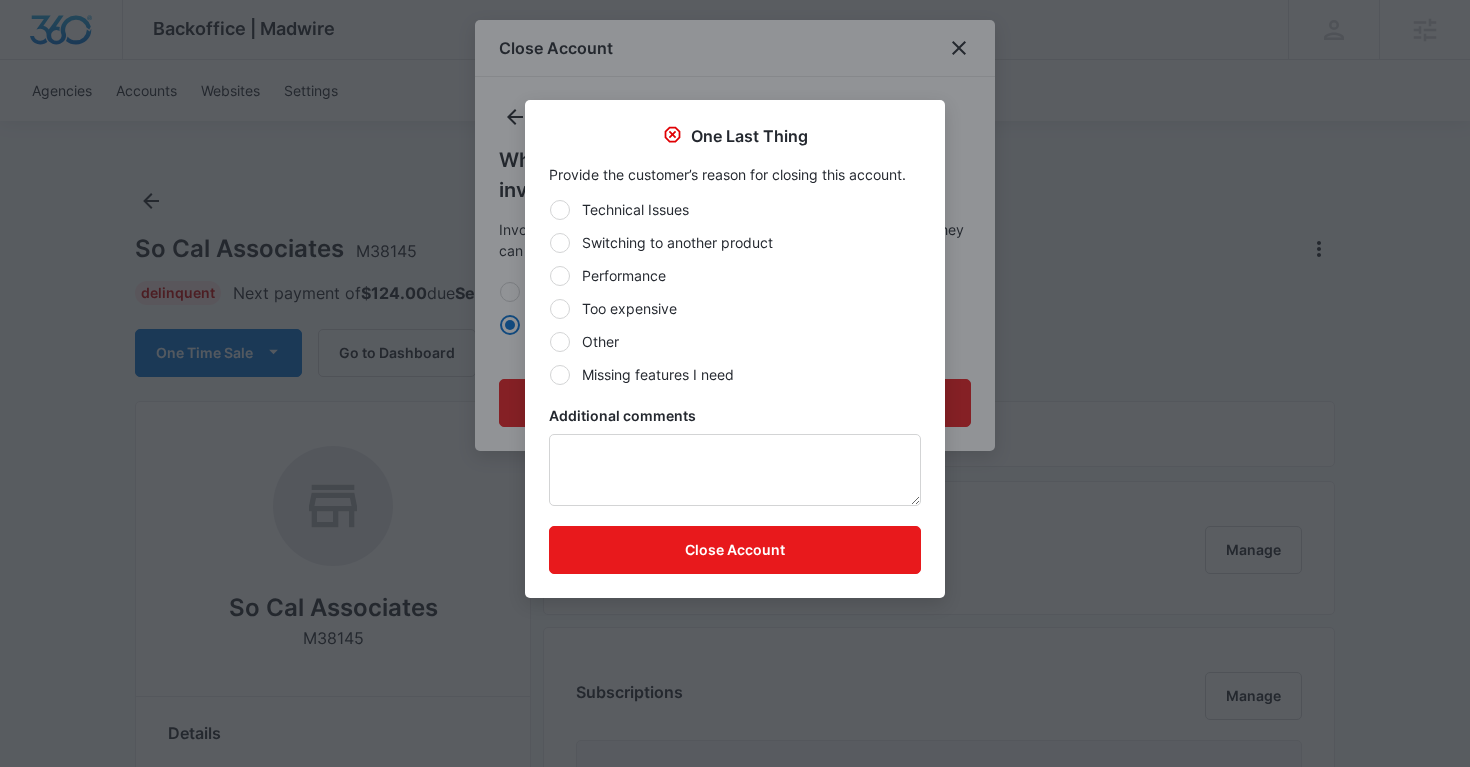 click at bounding box center [560, 342] 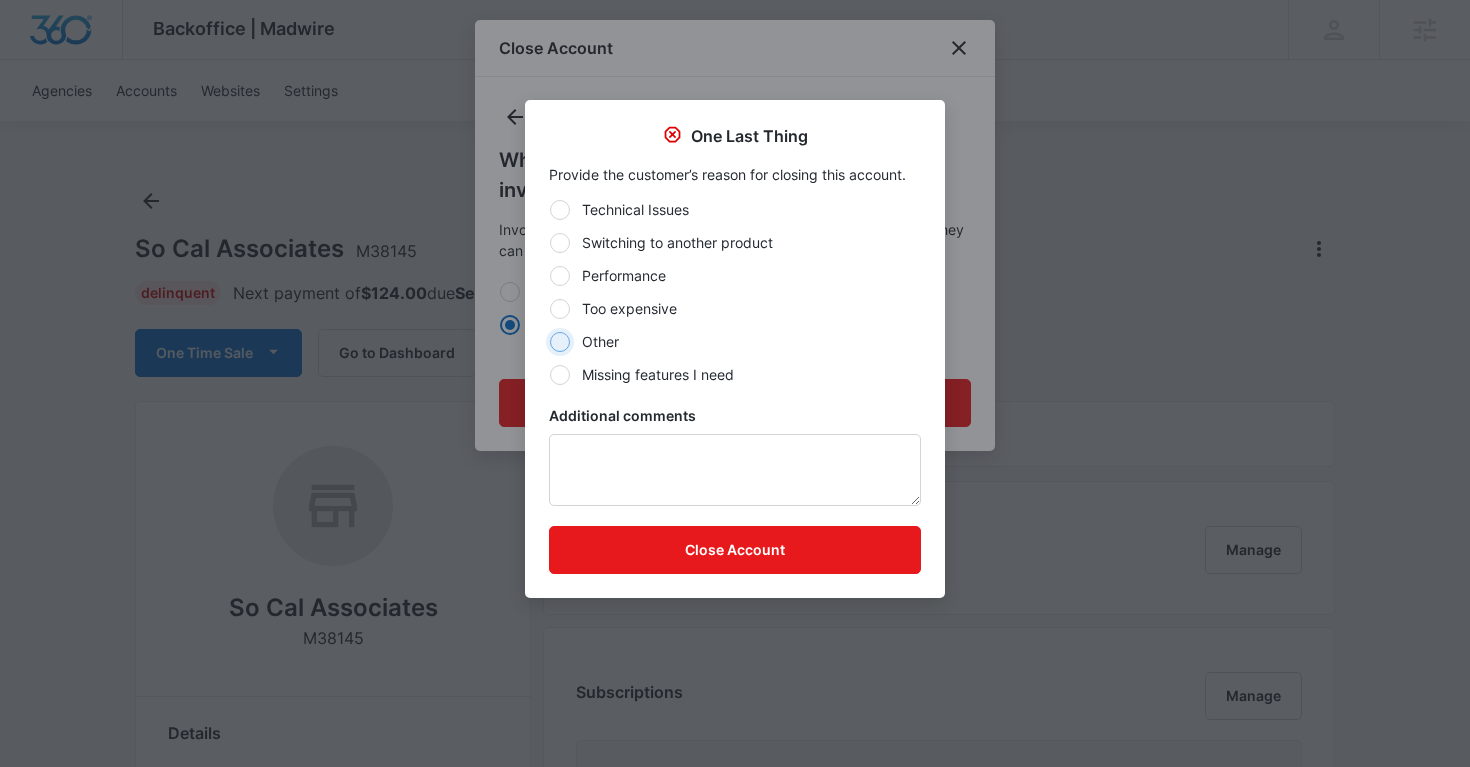 click on "Other" at bounding box center (549, 341) 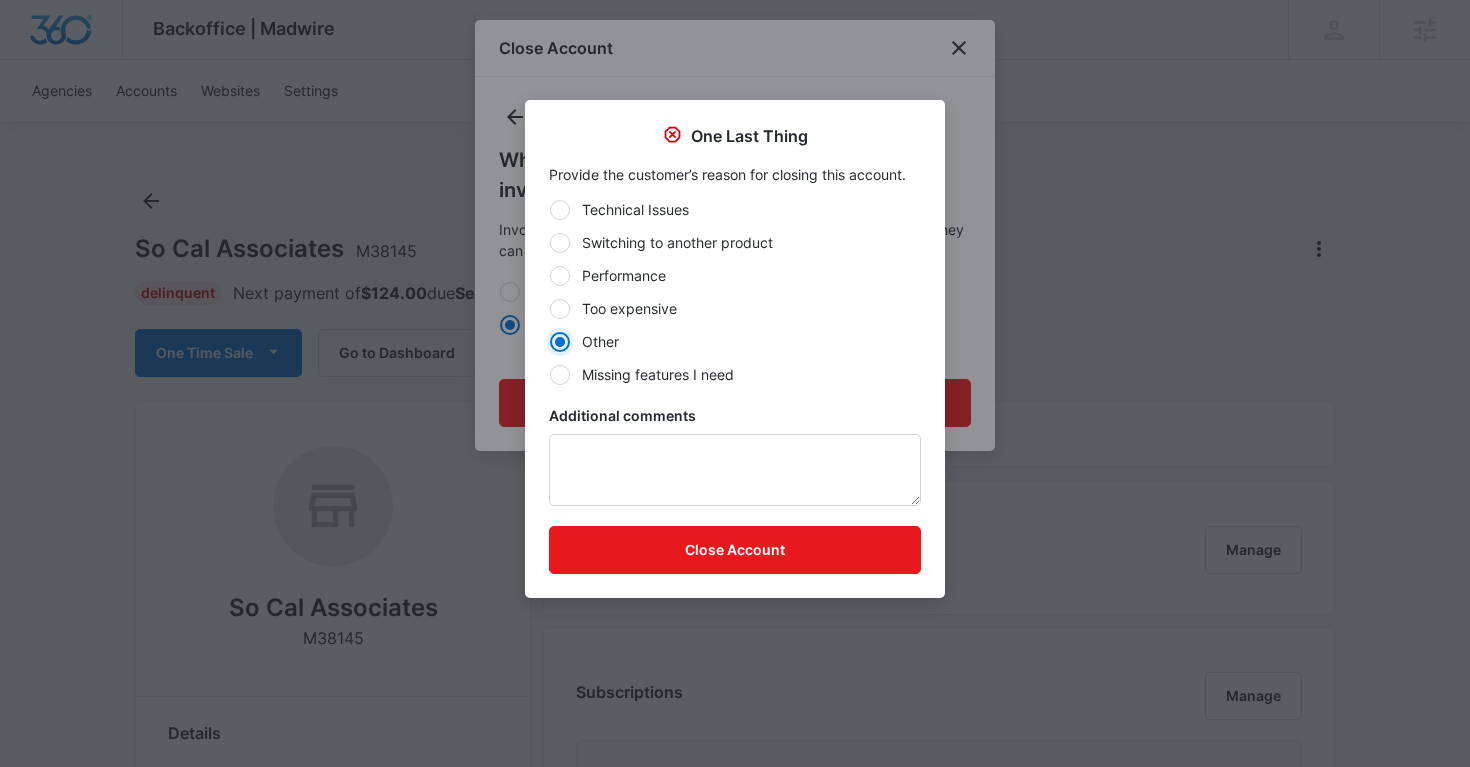 radio on "true" 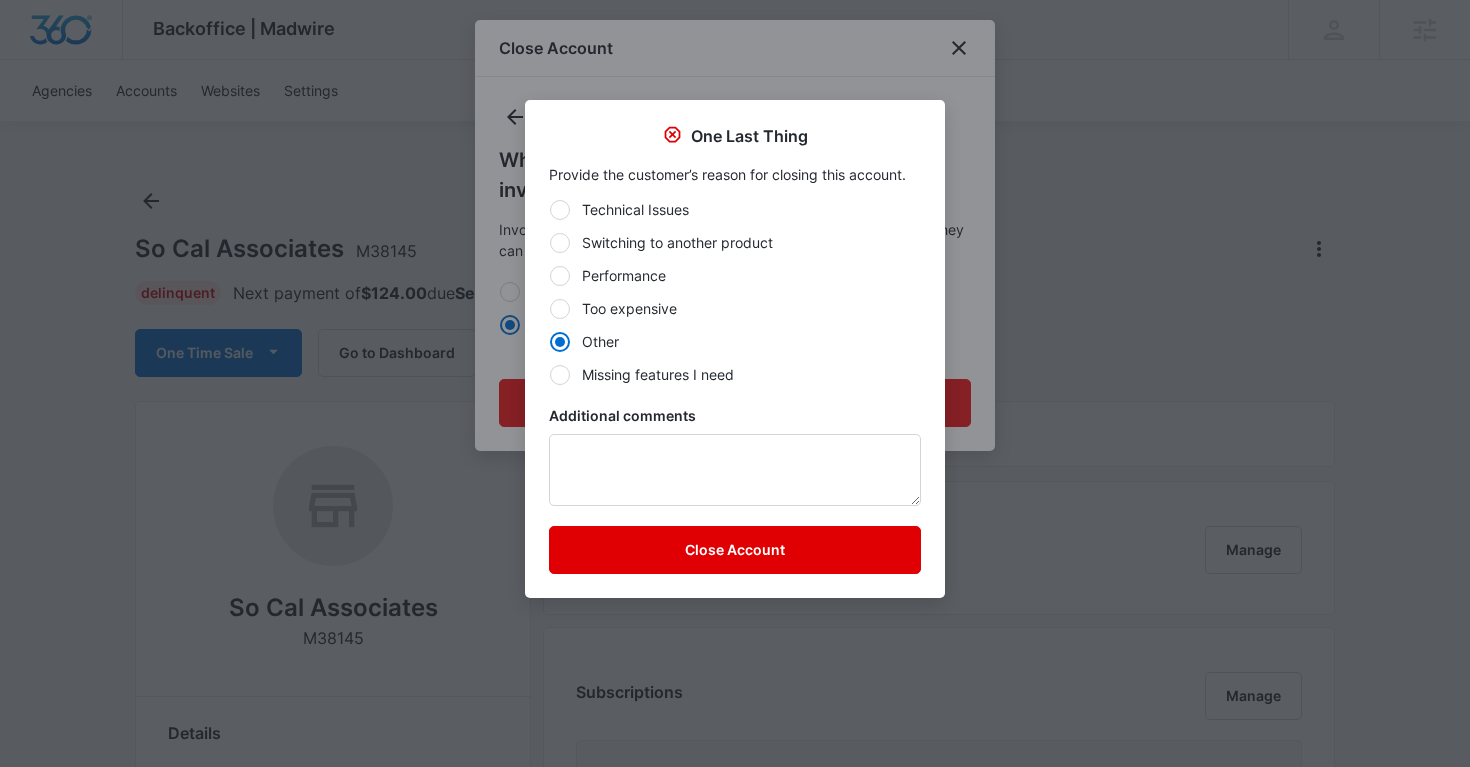 click on "Close Account" at bounding box center (735, 550) 